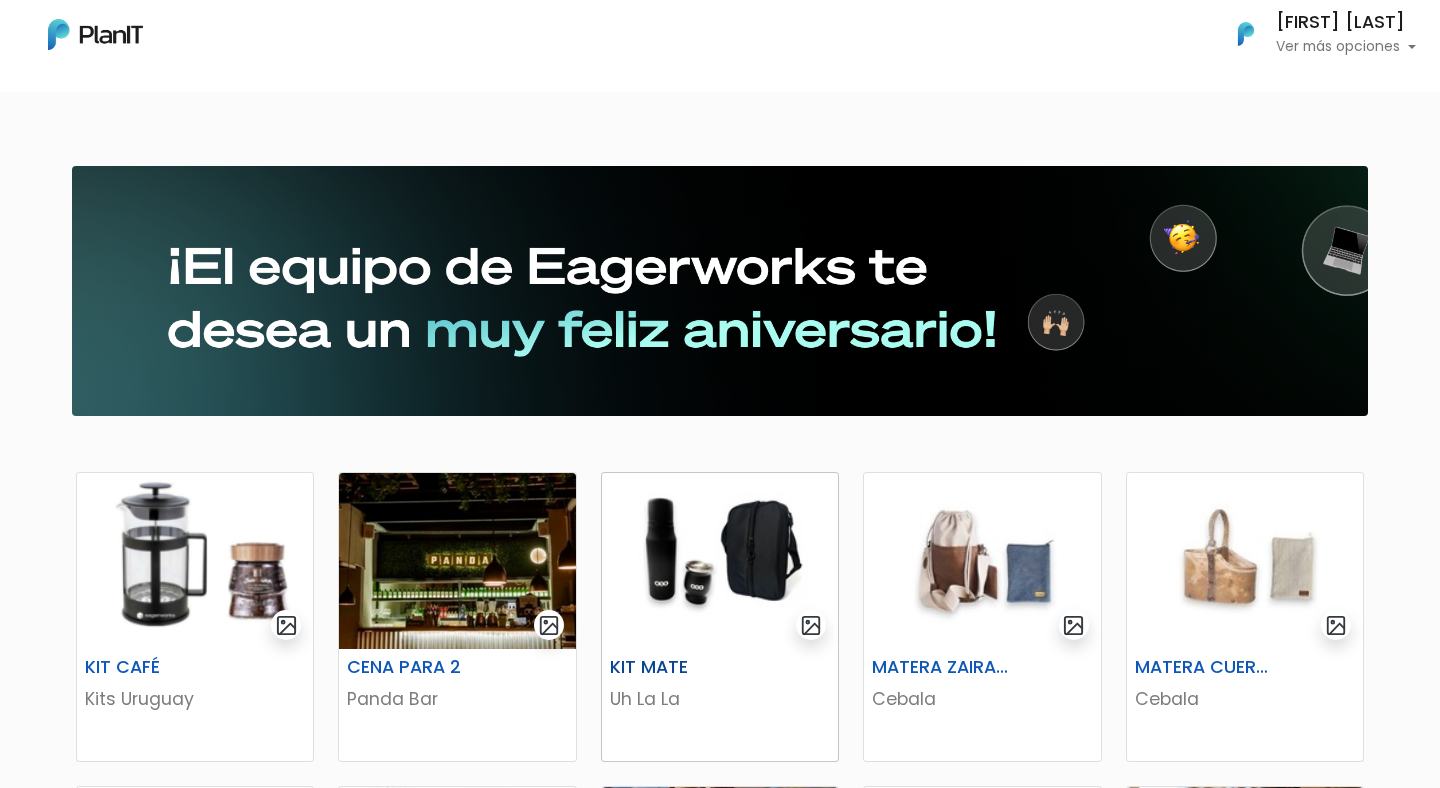 scroll, scrollTop: 0, scrollLeft: 0, axis: both 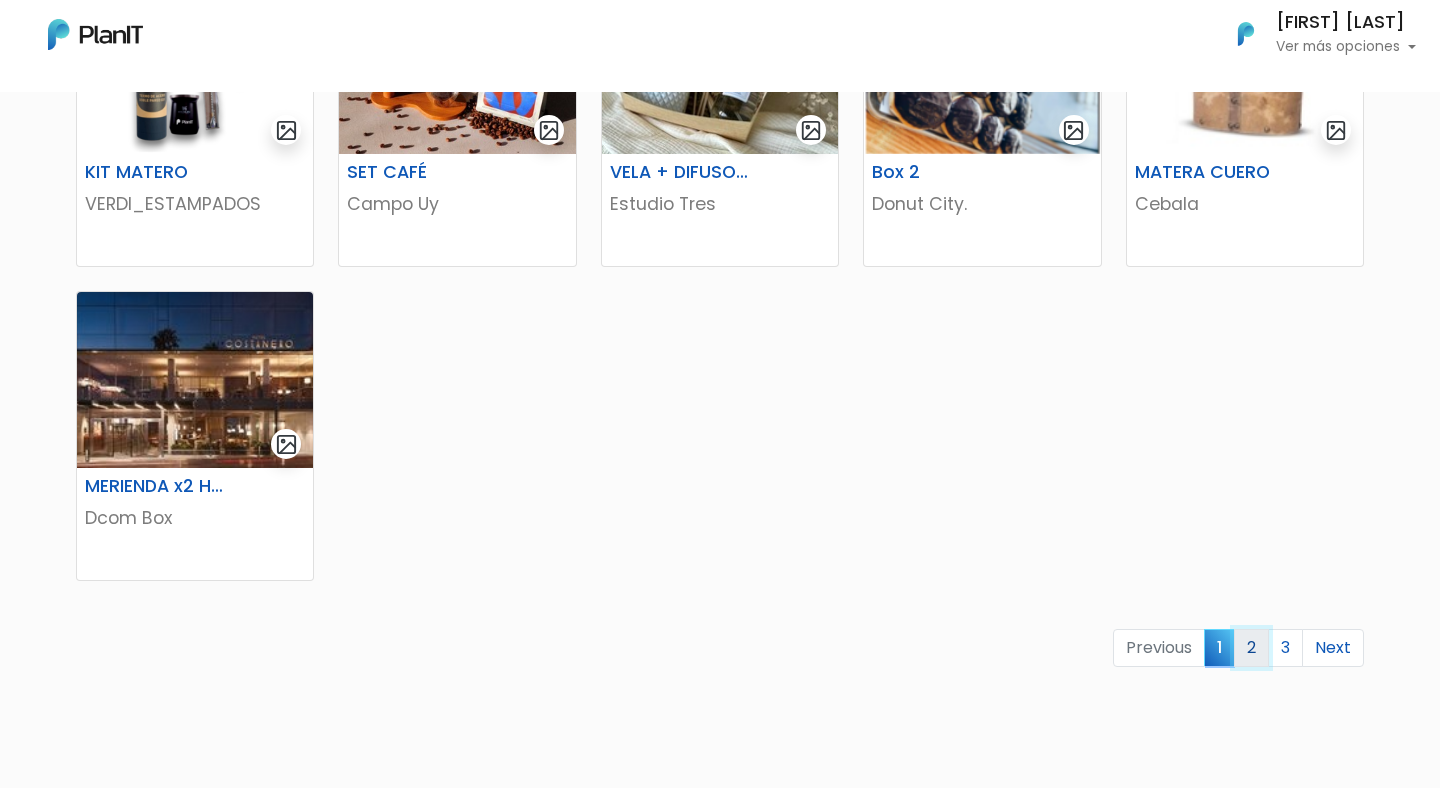 click on "2" at bounding box center (1251, 648) 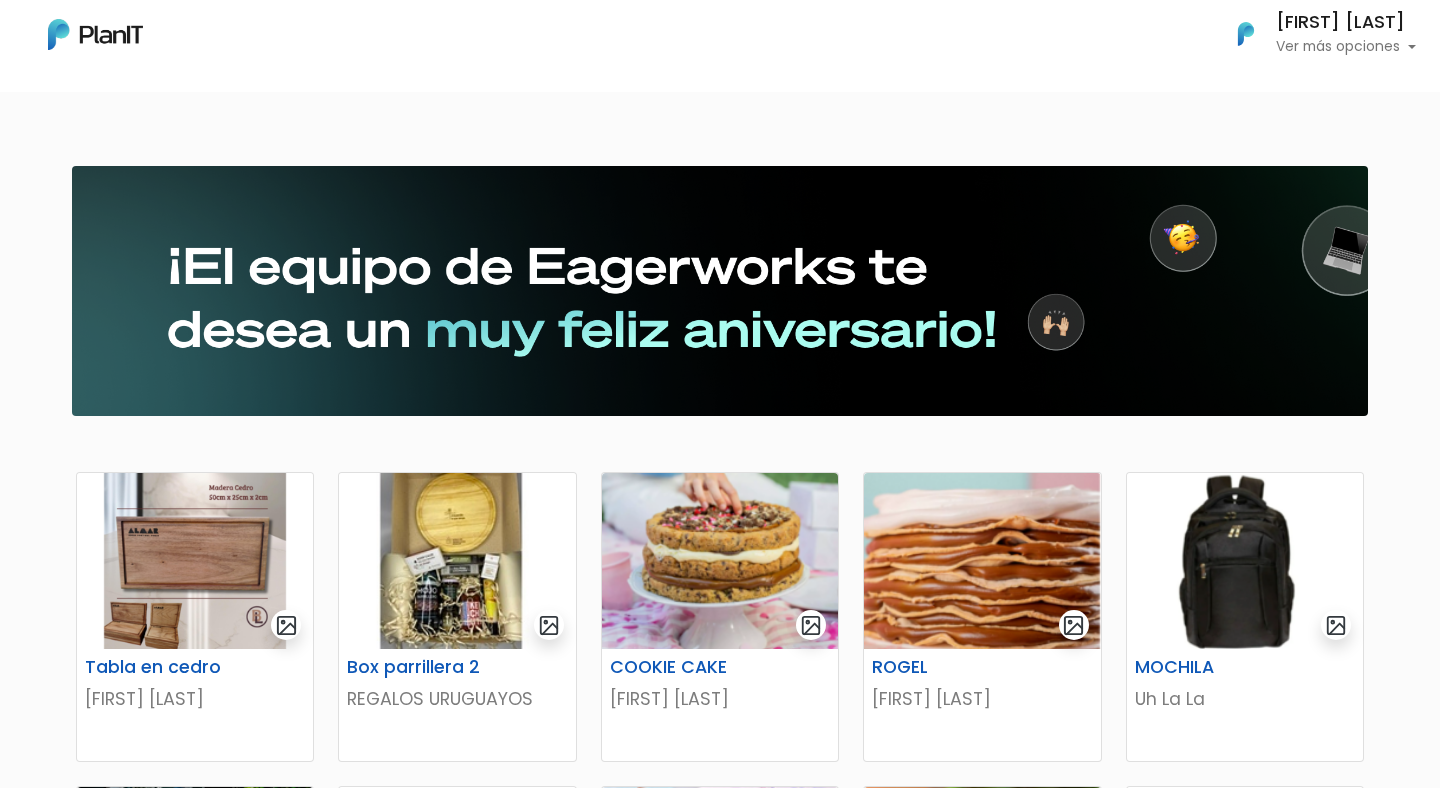 scroll, scrollTop: 0, scrollLeft: 0, axis: both 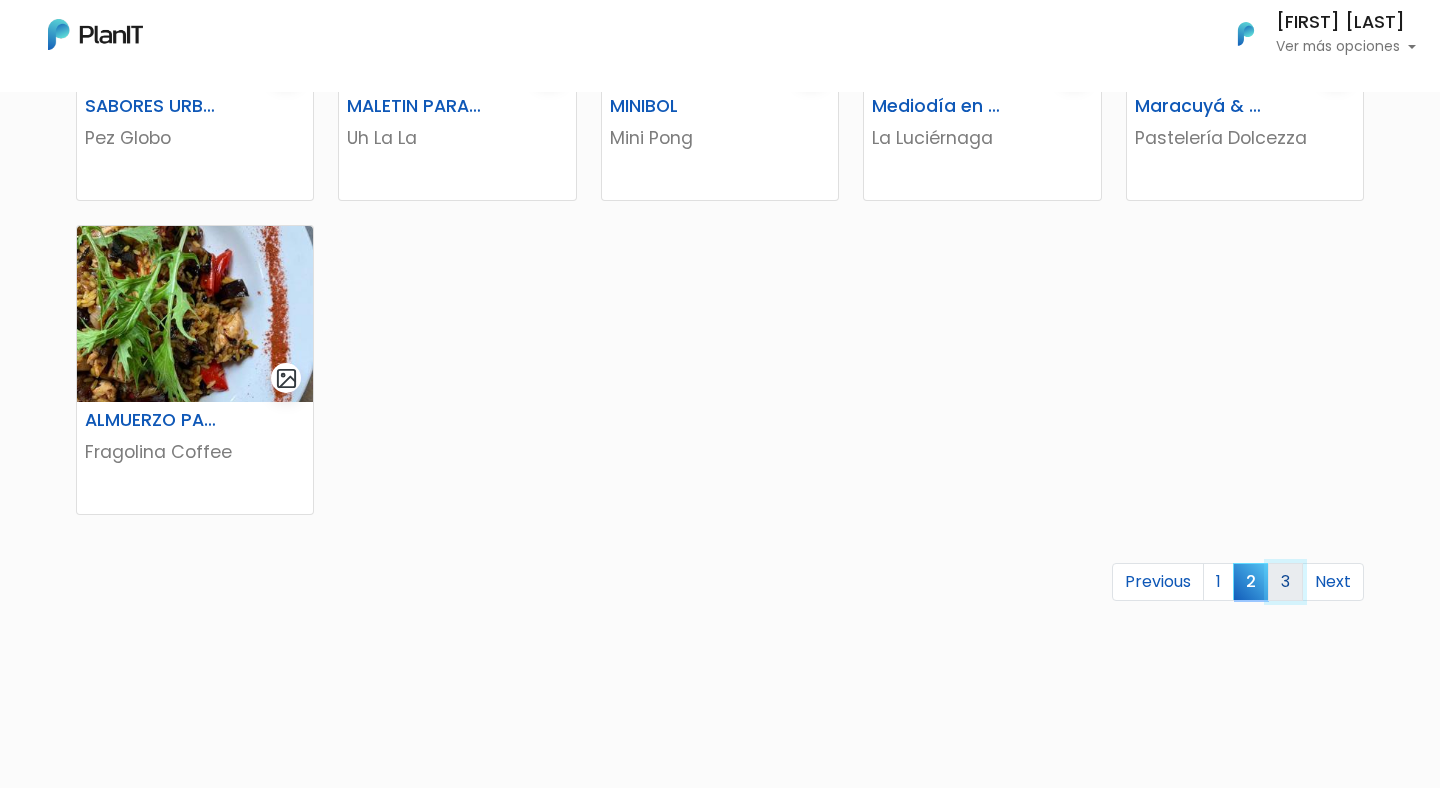click on "3" at bounding box center [1285, 582] 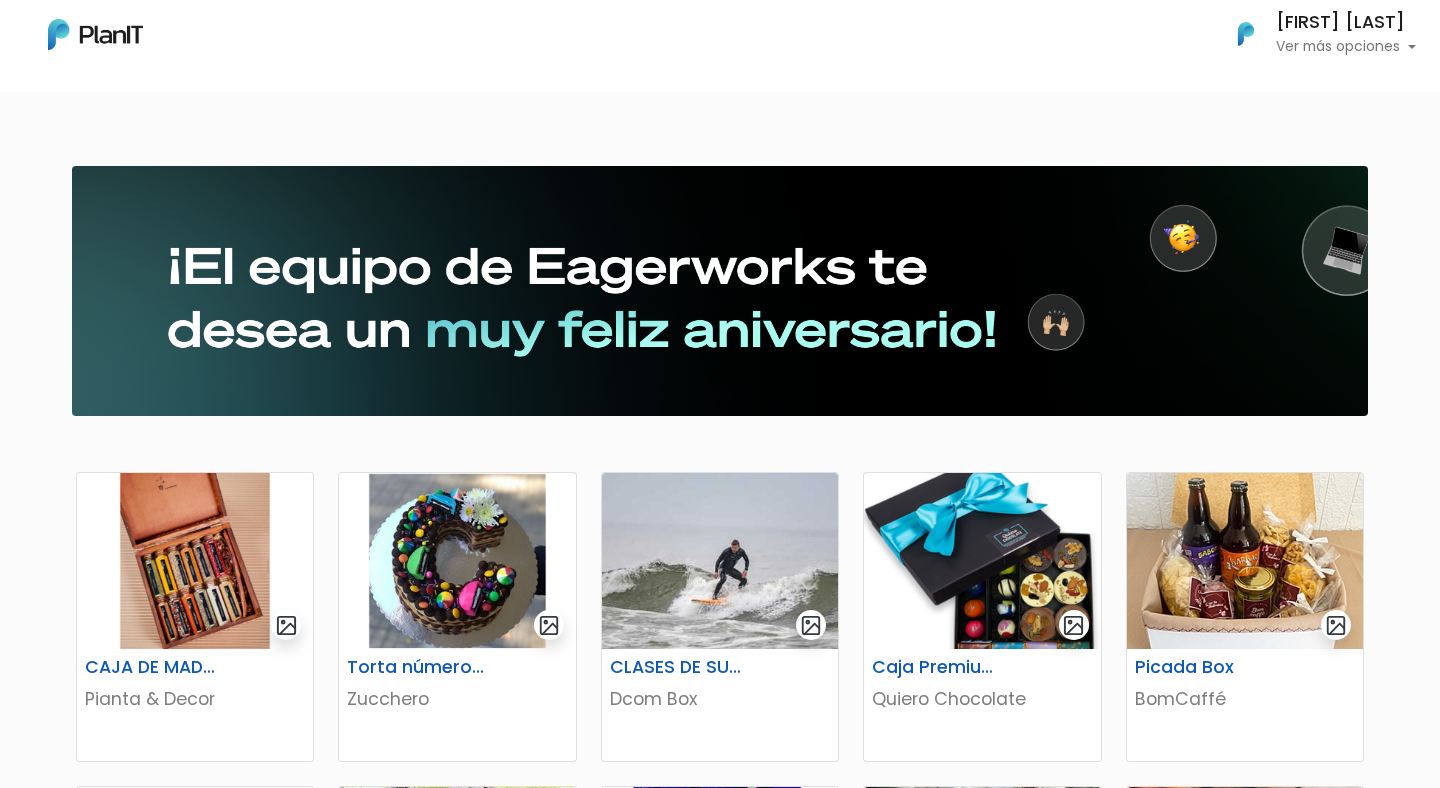 scroll, scrollTop: 0, scrollLeft: 0, axis: both 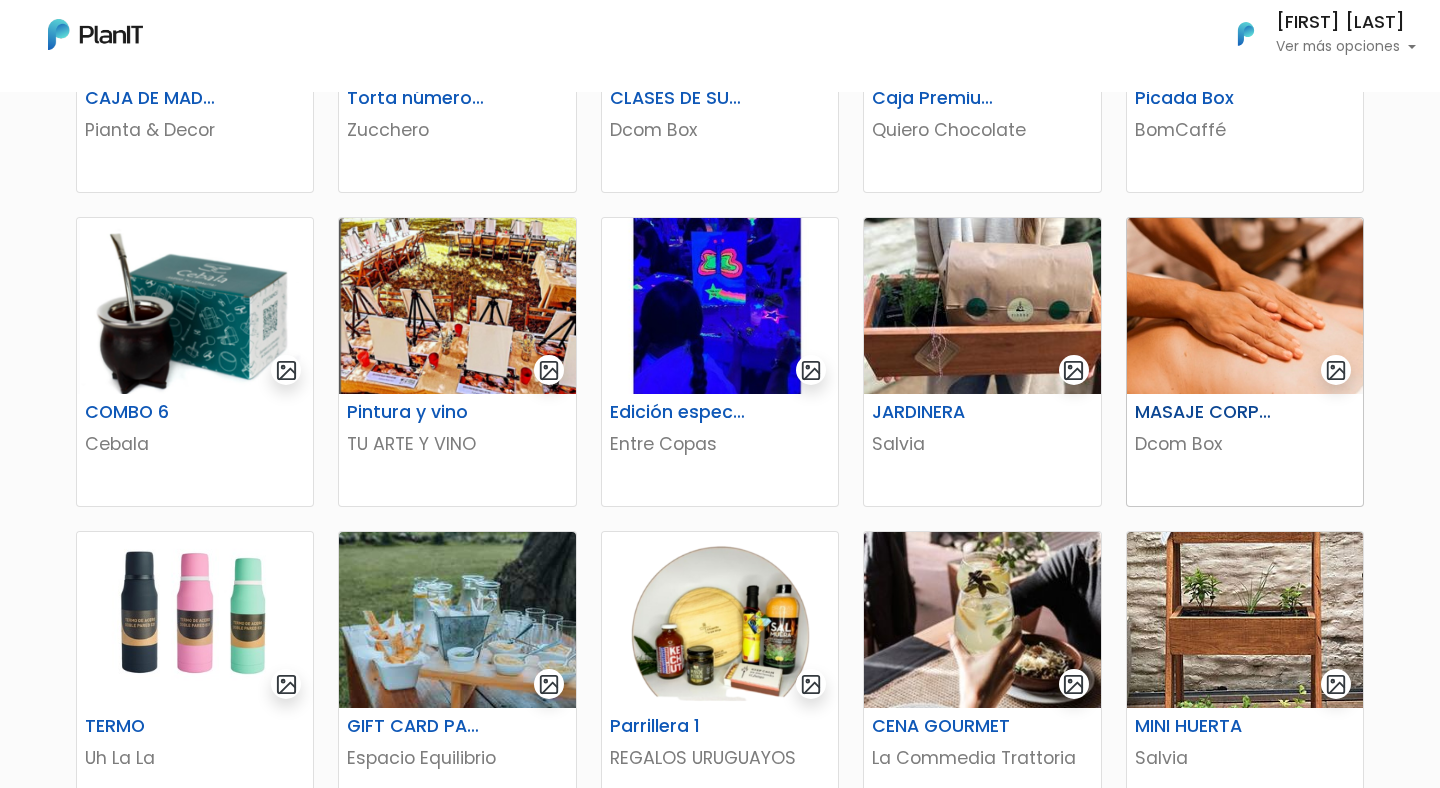click at bounding box center (1245, 306) 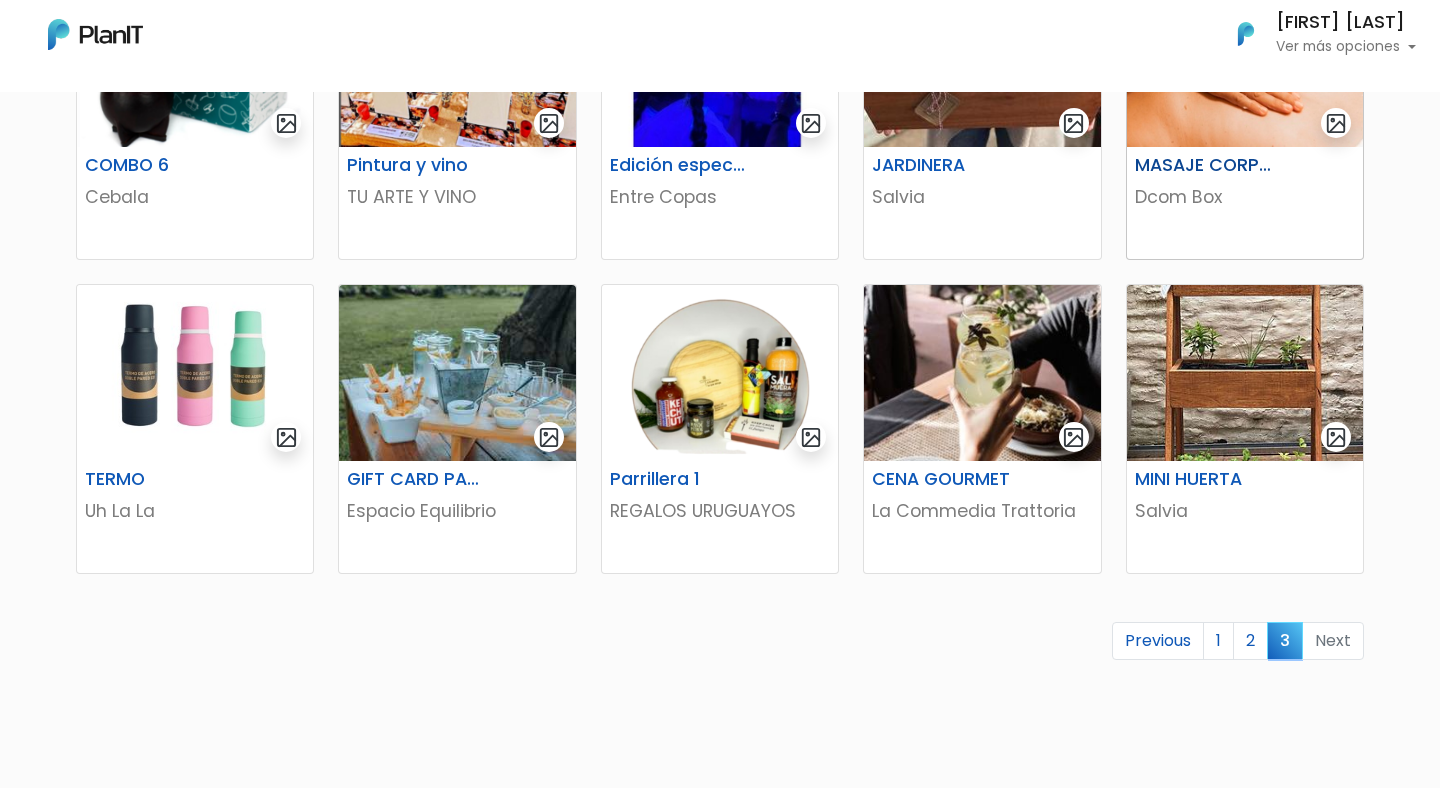 scroll, scrollTop: 1001, scrollLeft: 0, axis: vertical 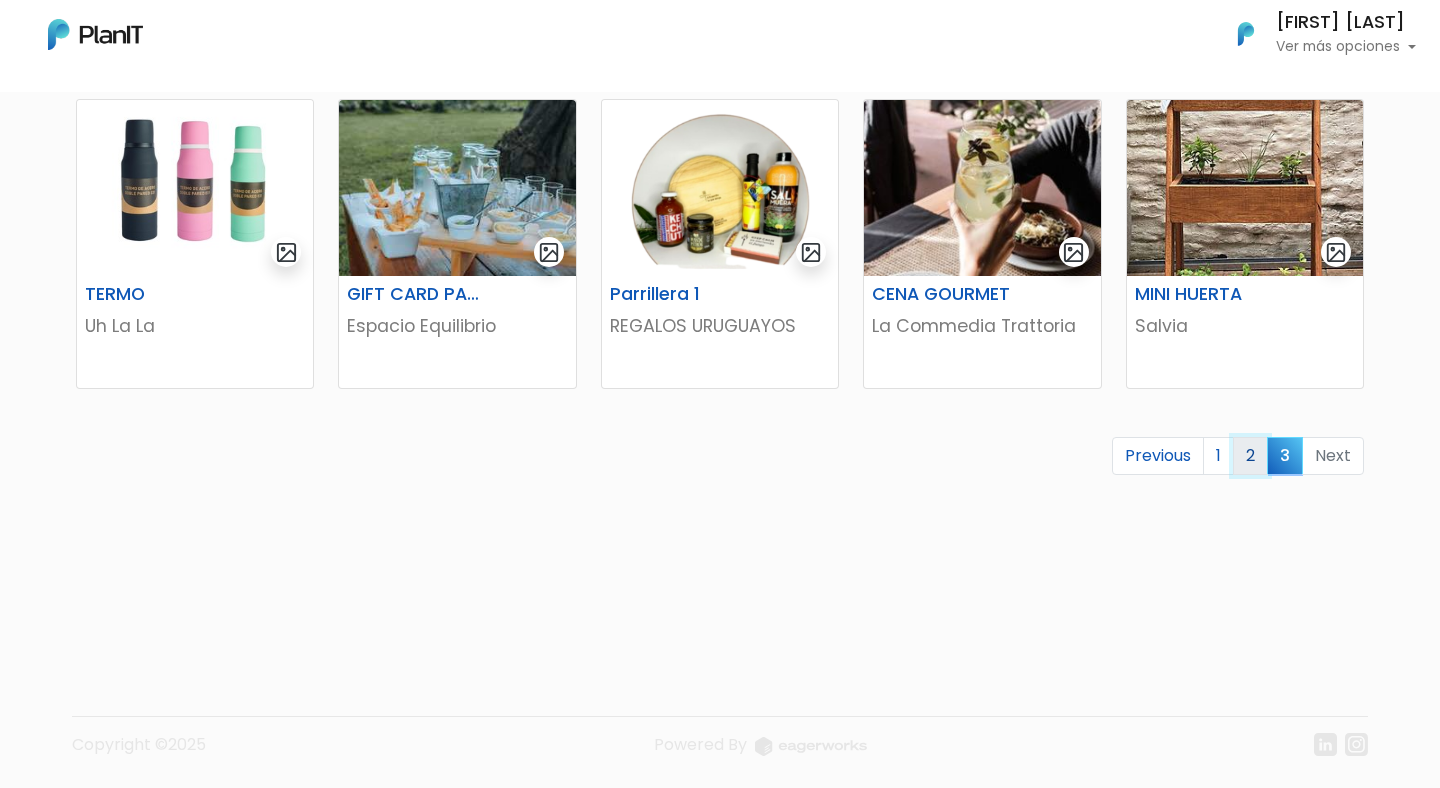 click on "2" at bounding box center (1250, 456) 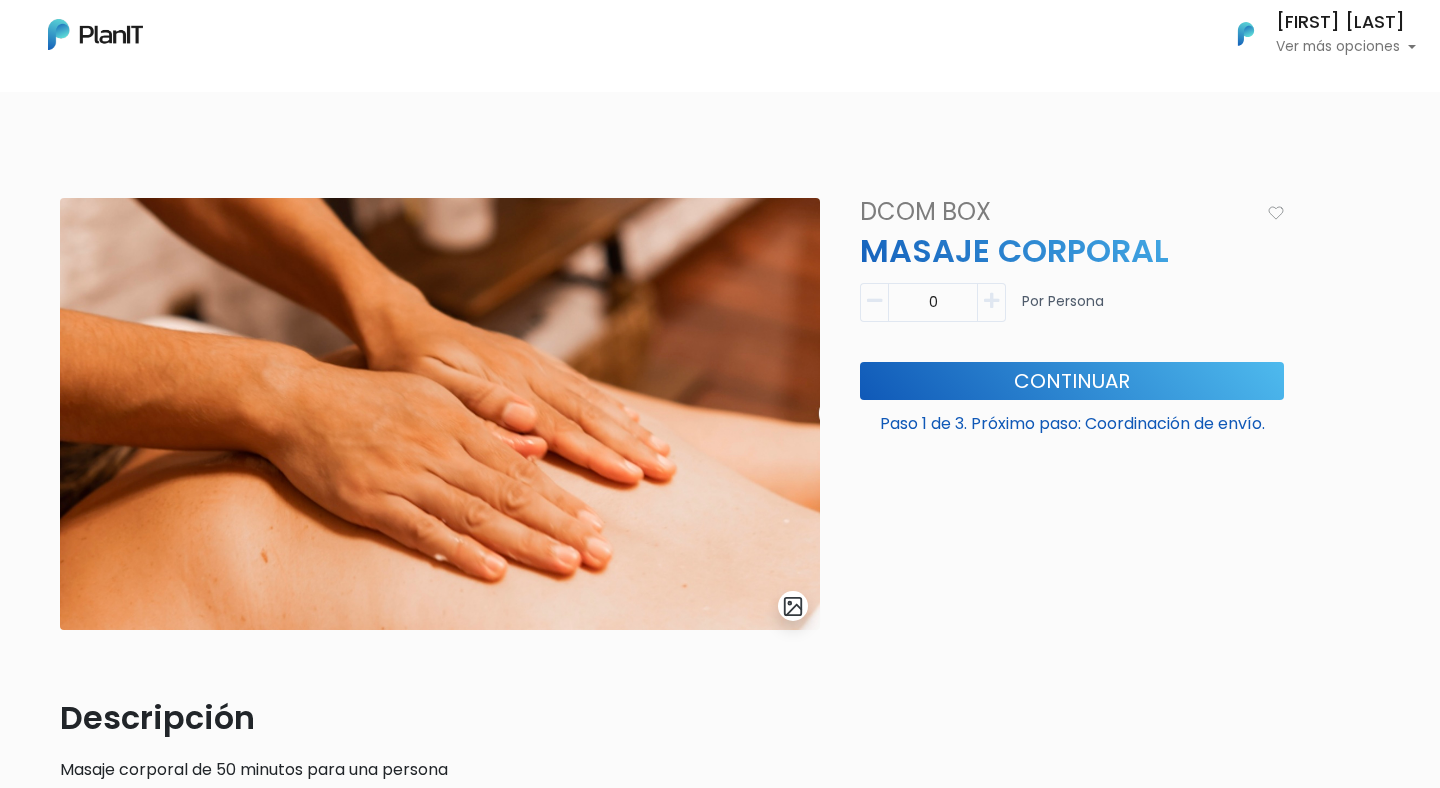 scroll, scrollTop: 0, scrollLeft: 0, axis: both 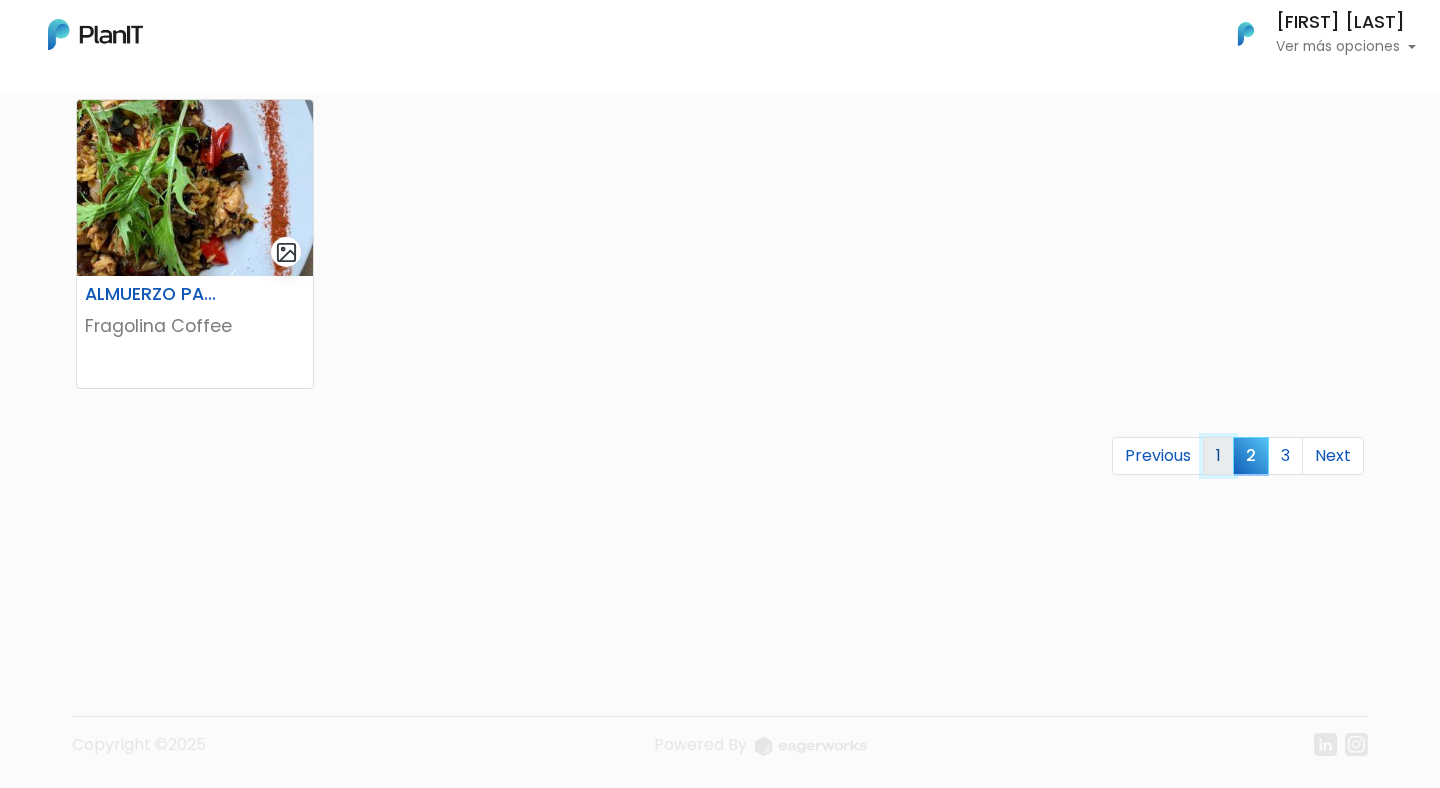 click on "1" at bounding box center (1218, 456) 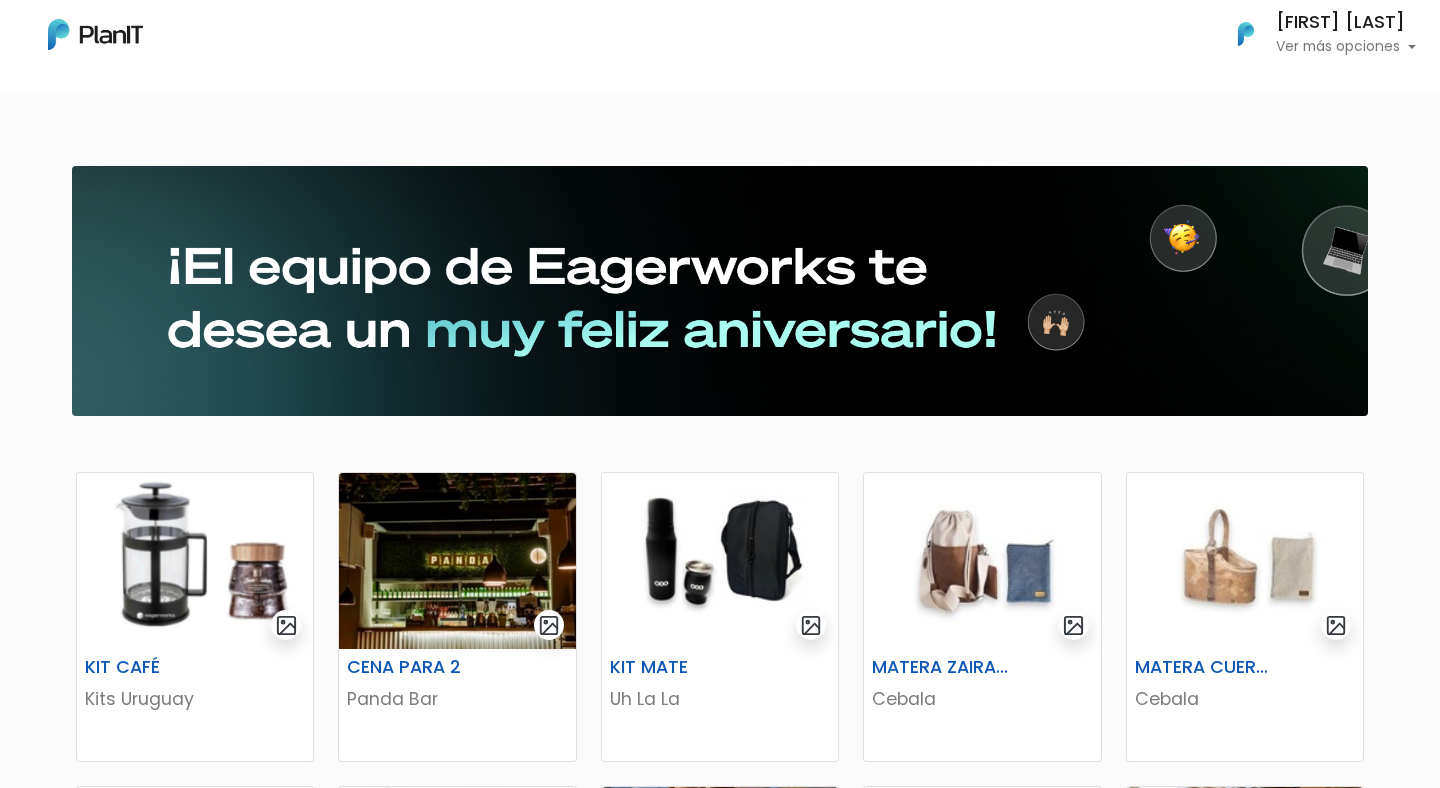 scroll, scrollTop: 0, scrollLeft: 0, axis: both 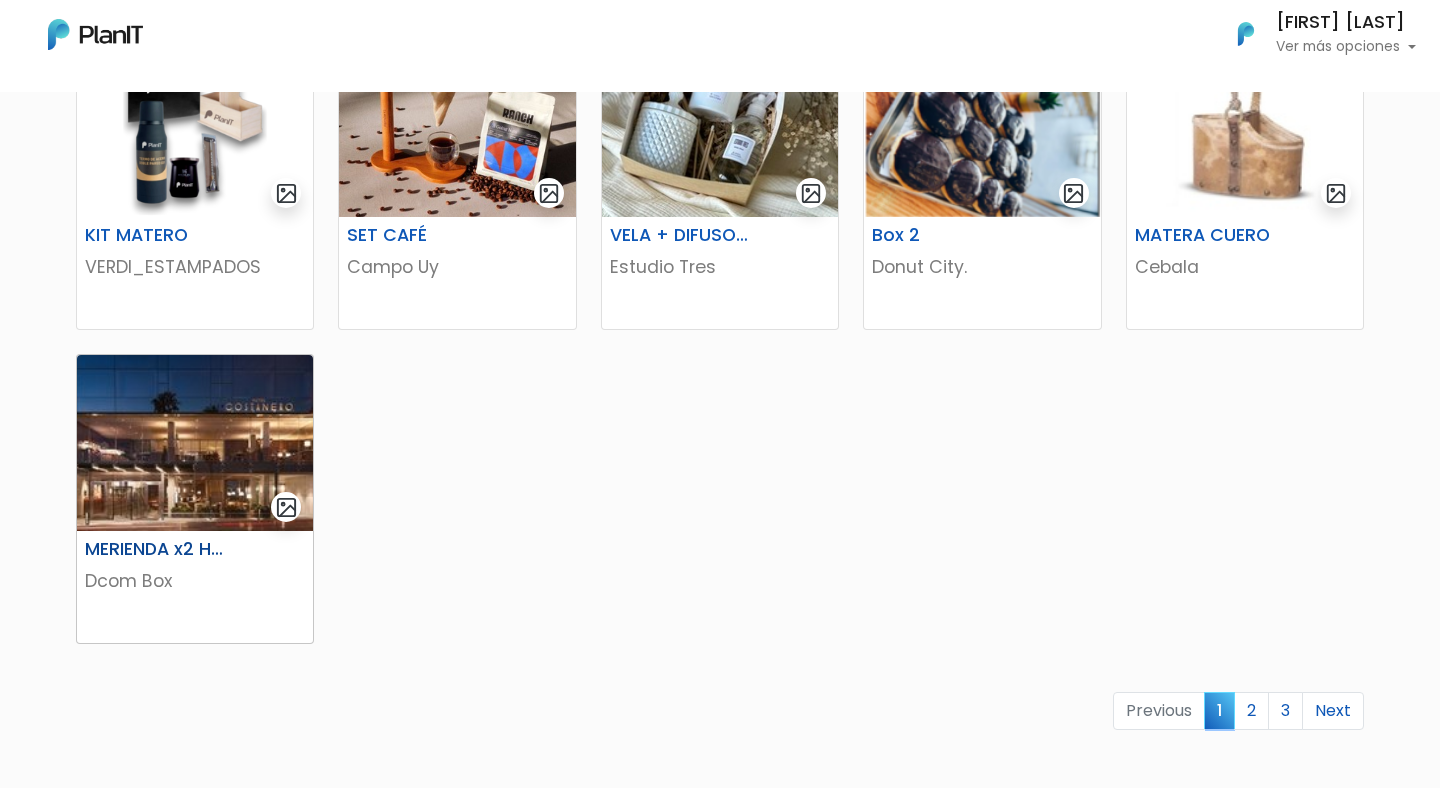 click at bounding box center [195, 443] 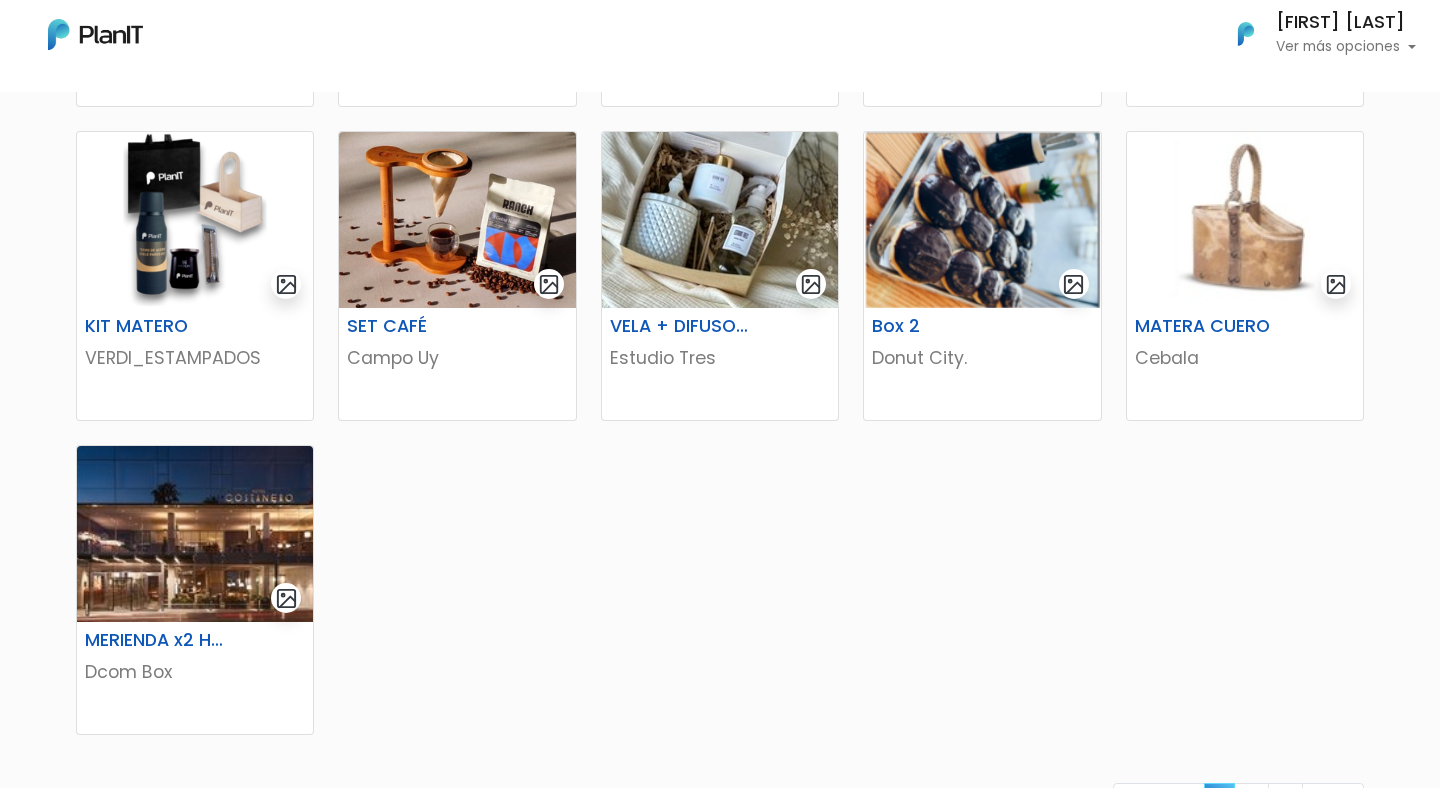 scroll, scrollTop: 826, scrollLeft: 0, axis: vertical 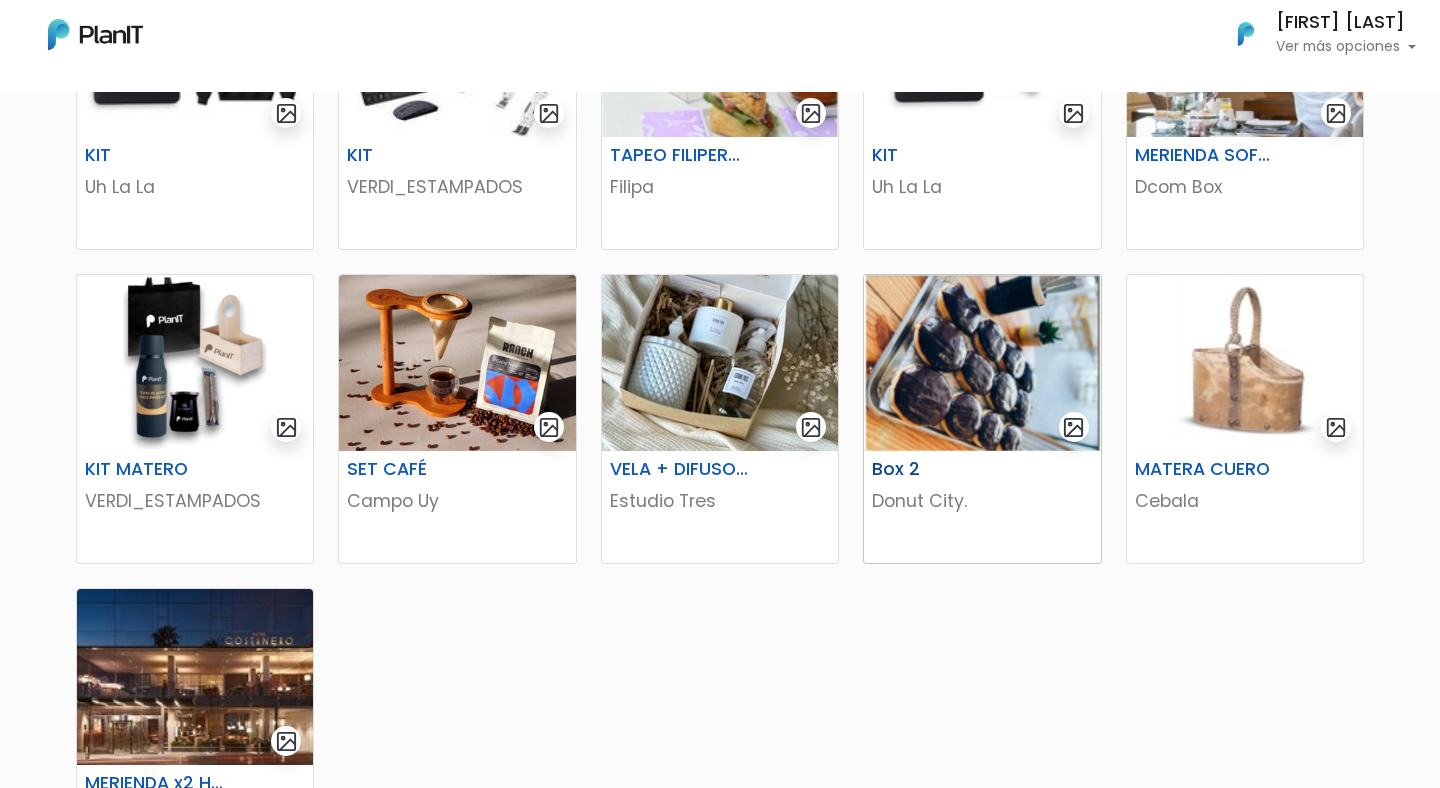 click at bounding box center [982, 363] 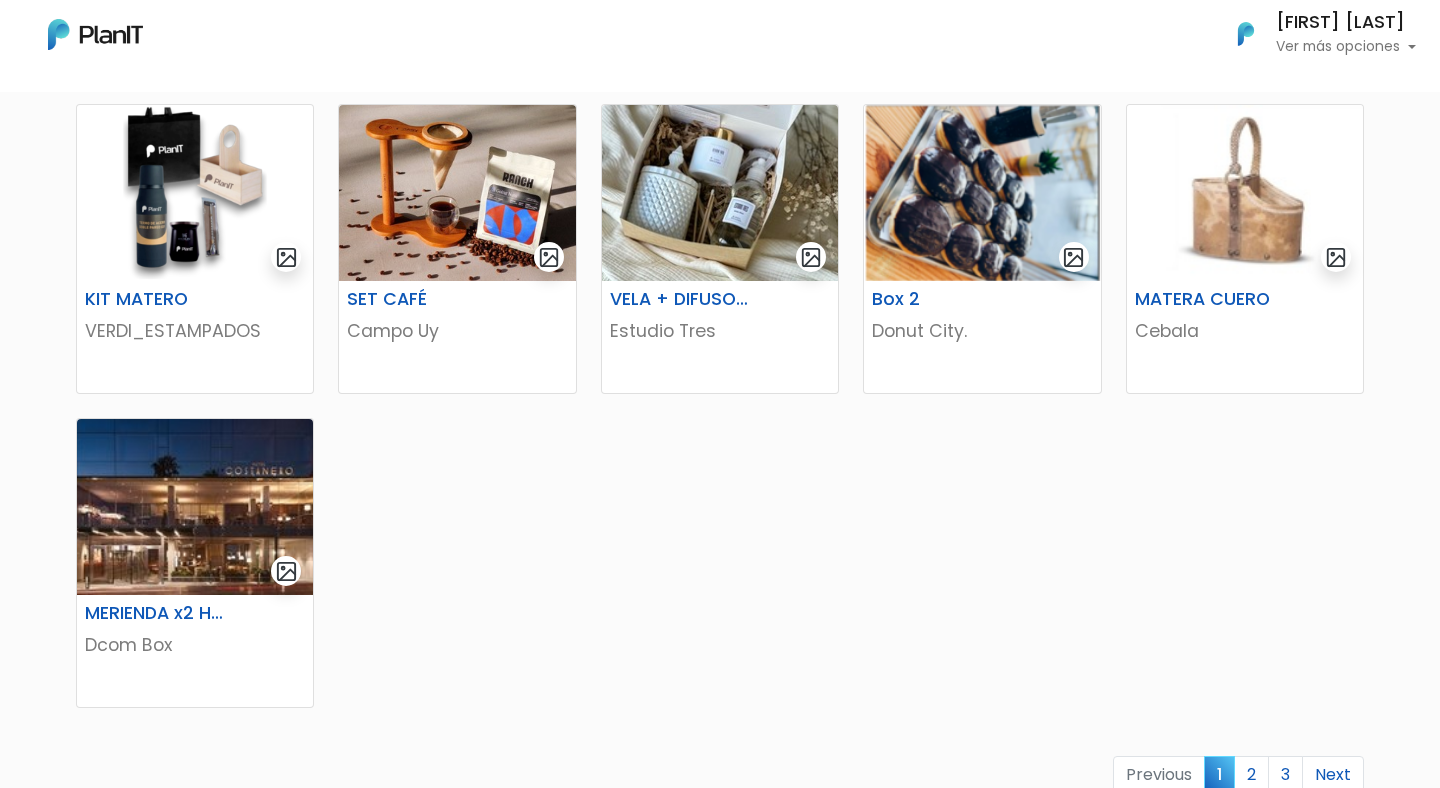 scroll, scrollTop: 892, scrollLeft: 0, axis: vertical 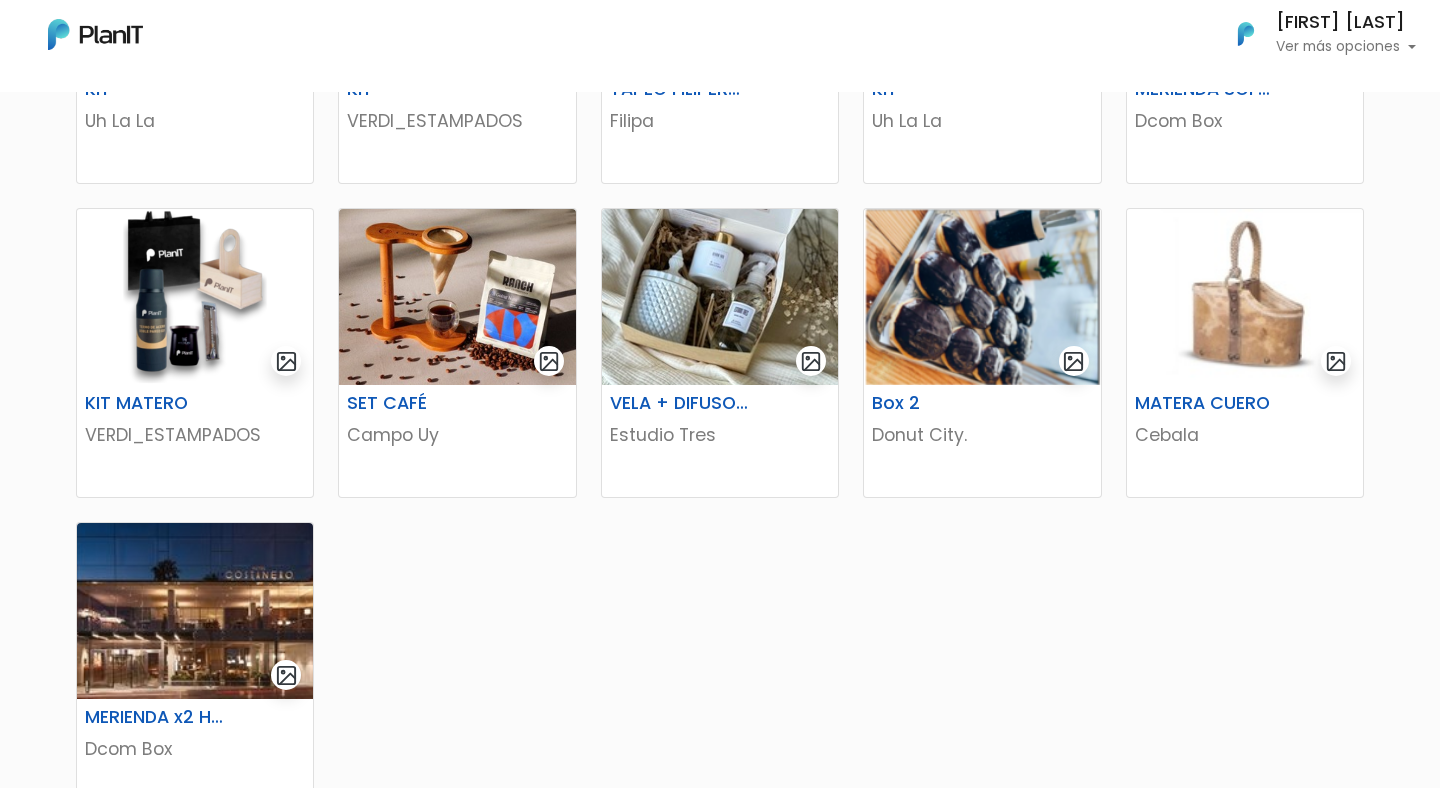click on "Ver más opciones" at bounding box center [1346, 47] 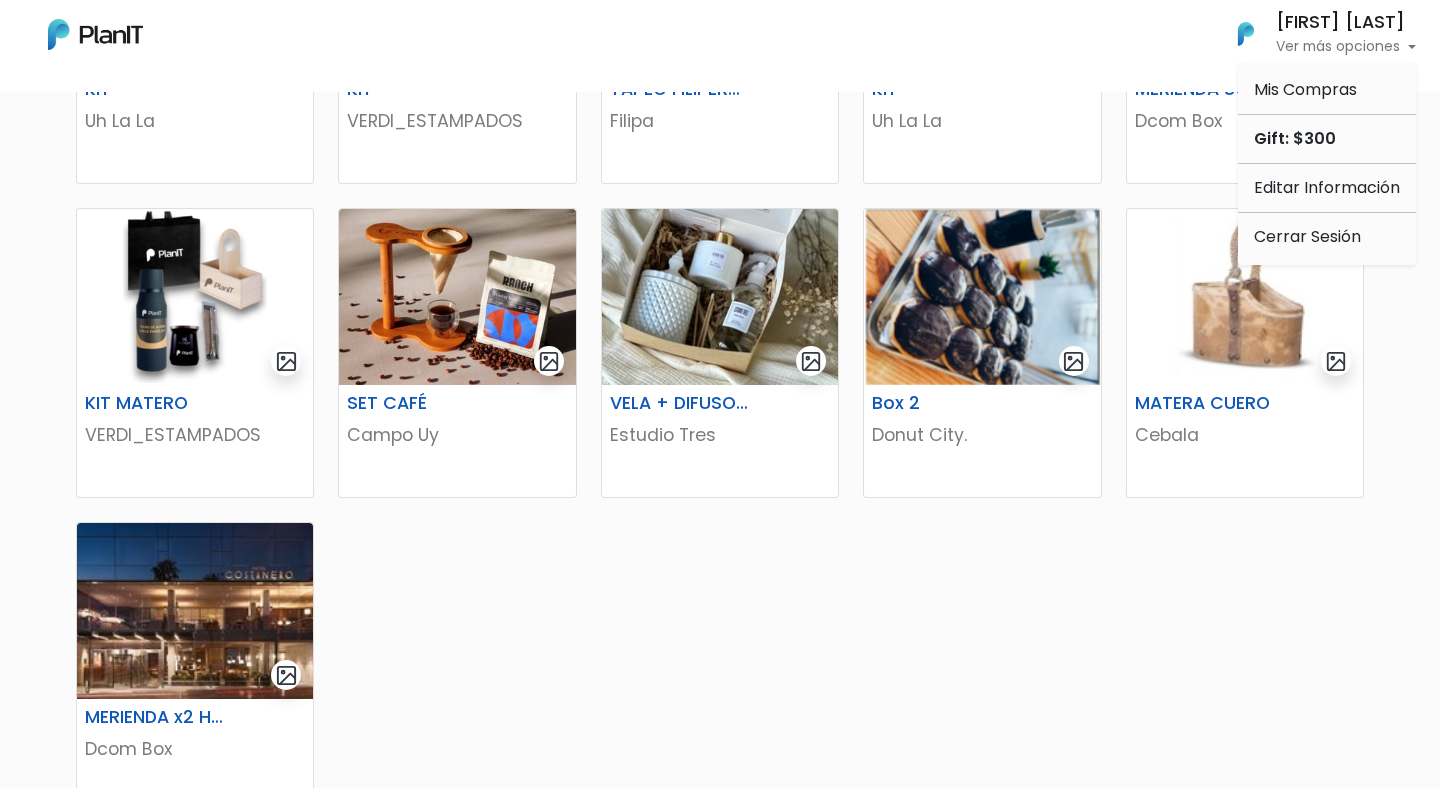 click on "Ver más opciones" at bounding box center (1346, 47) 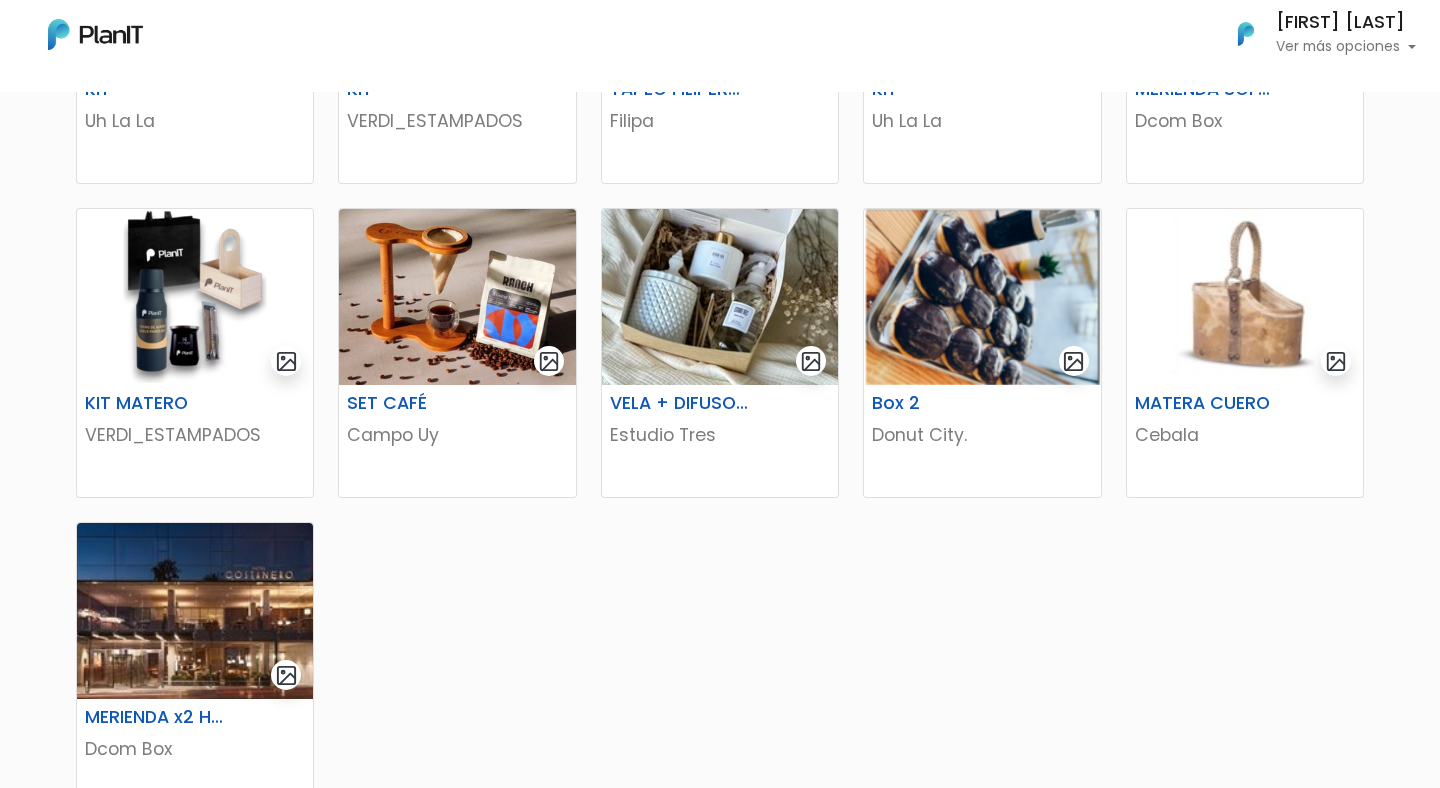 click on "Ver más opciones" at bounding box center [1346, 47] 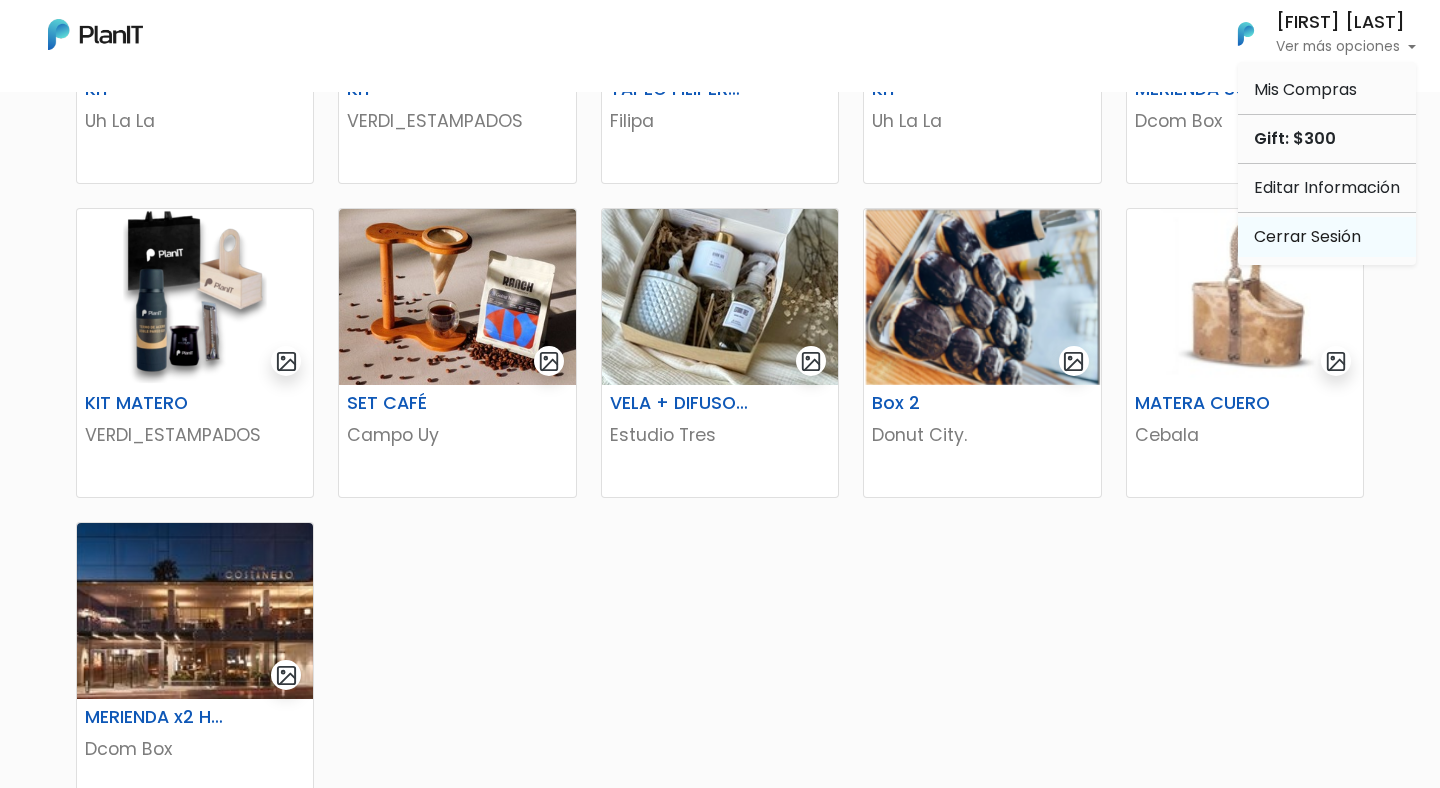 click on "Cerrar Sesión" at bounding box center (1327, 237) 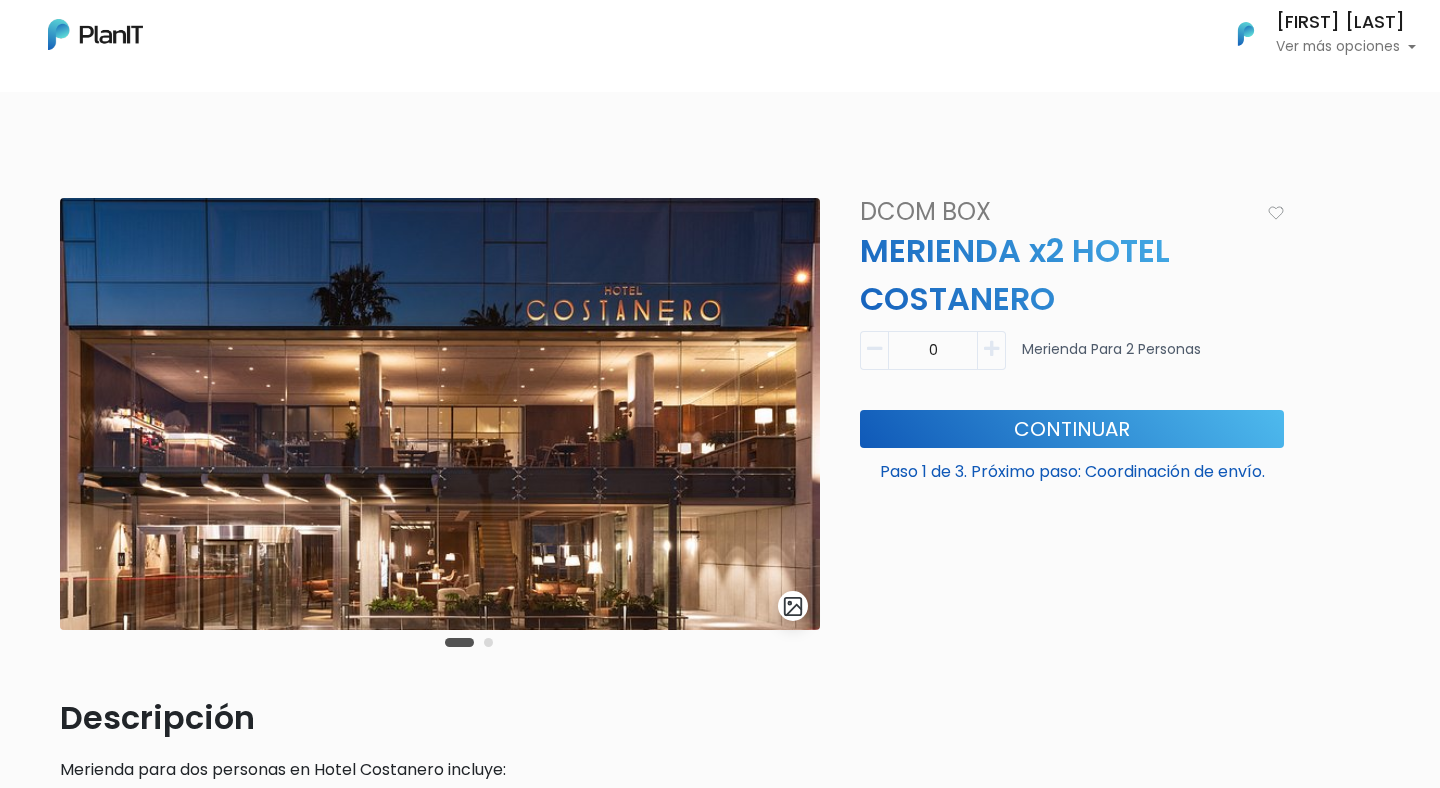 scroll, scrollTop: 0, scrollLeft: 0, axis: both 